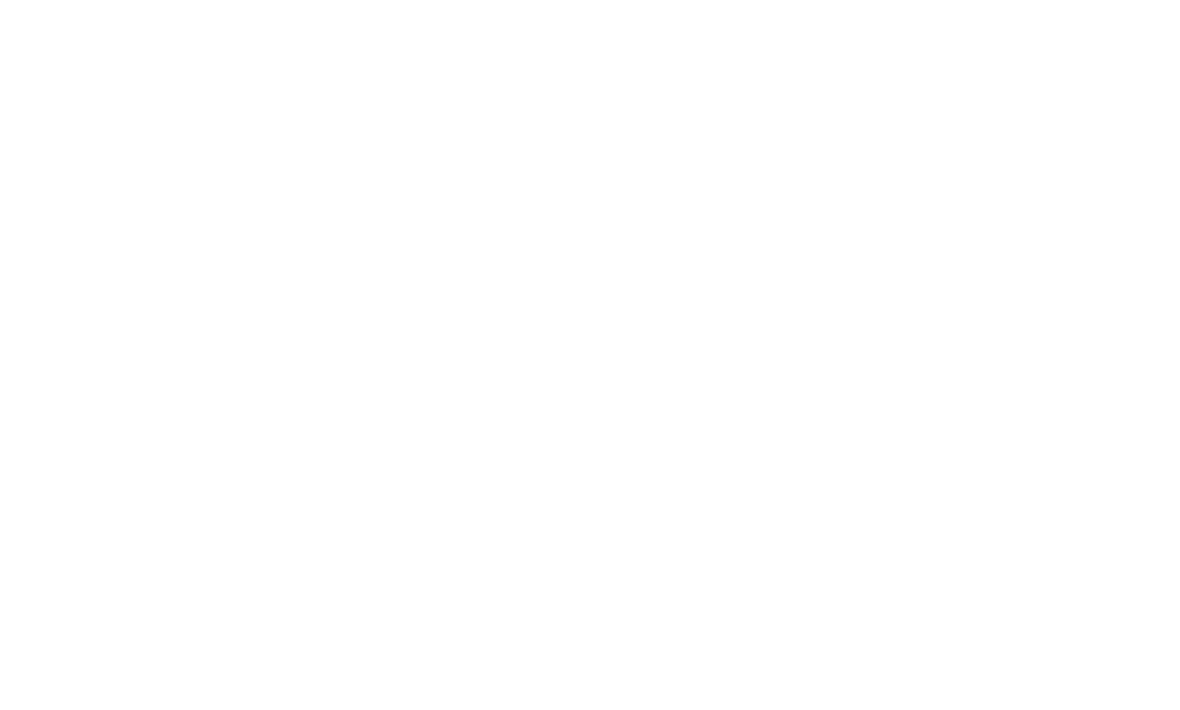 scroll, scrollTop: 0, scrollLeft: 0, axis: both 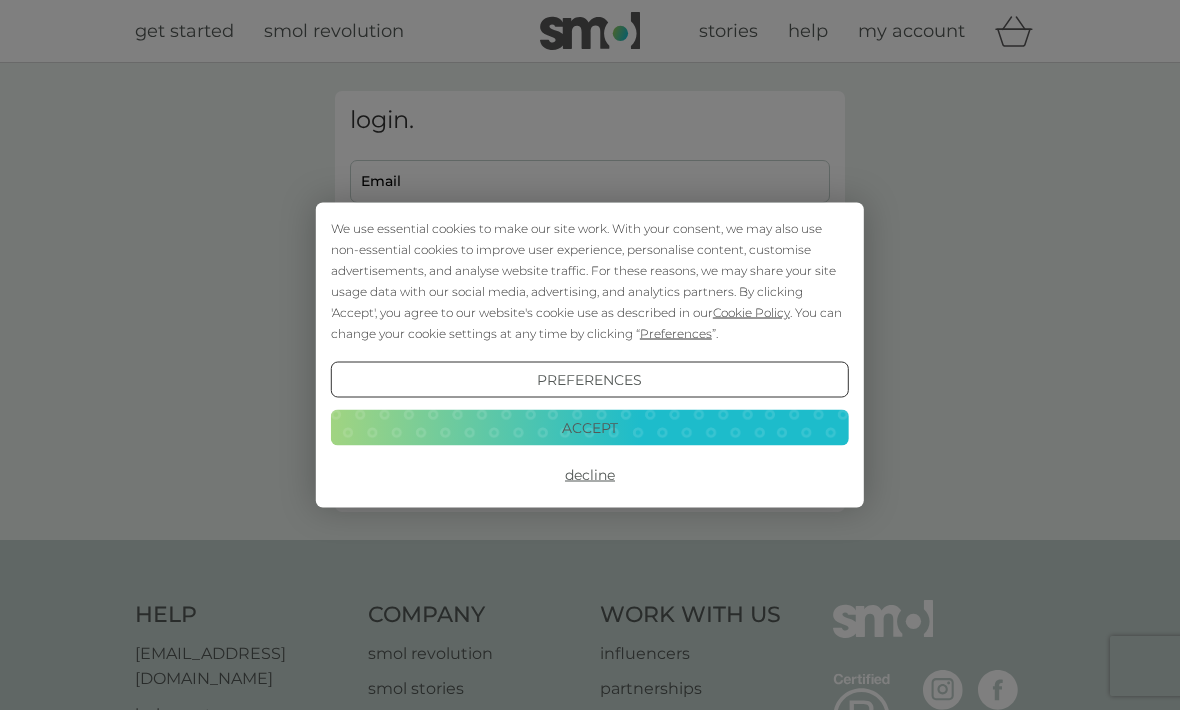 click on "Accept" at bounding box center (590, 427) 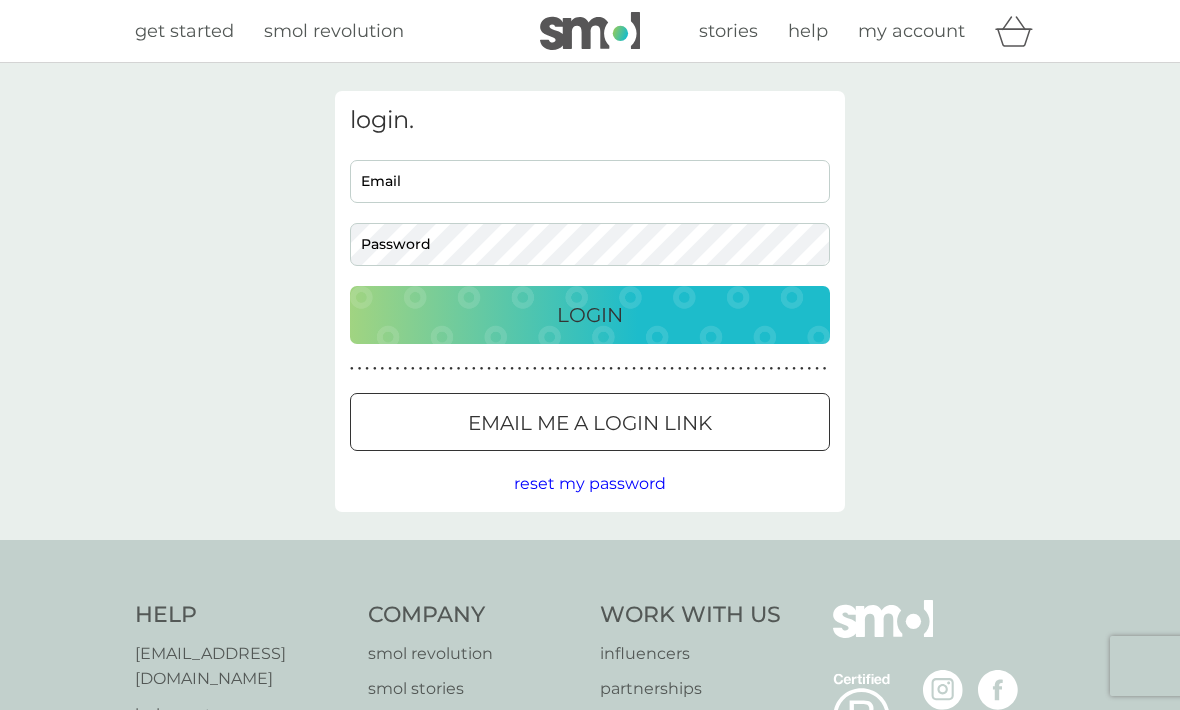 click on "Email" at bounding box center [590, 181] 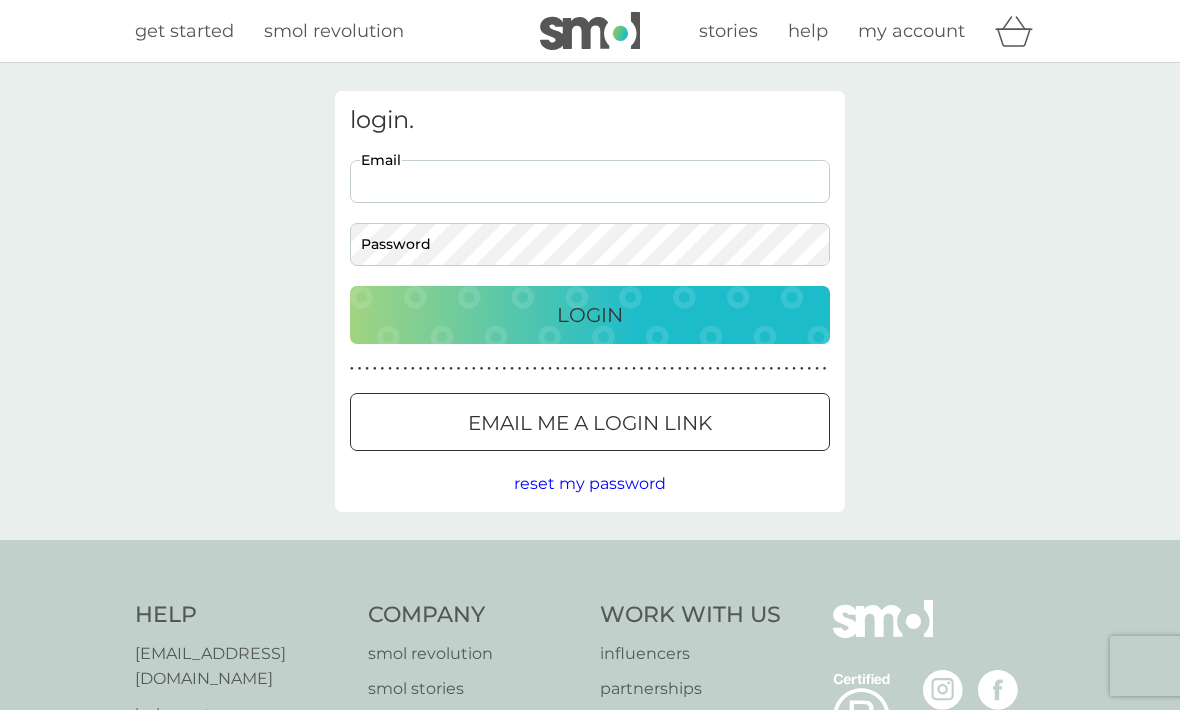 scroll, scrollTop: 0, scrollLeft: 0, axis: both 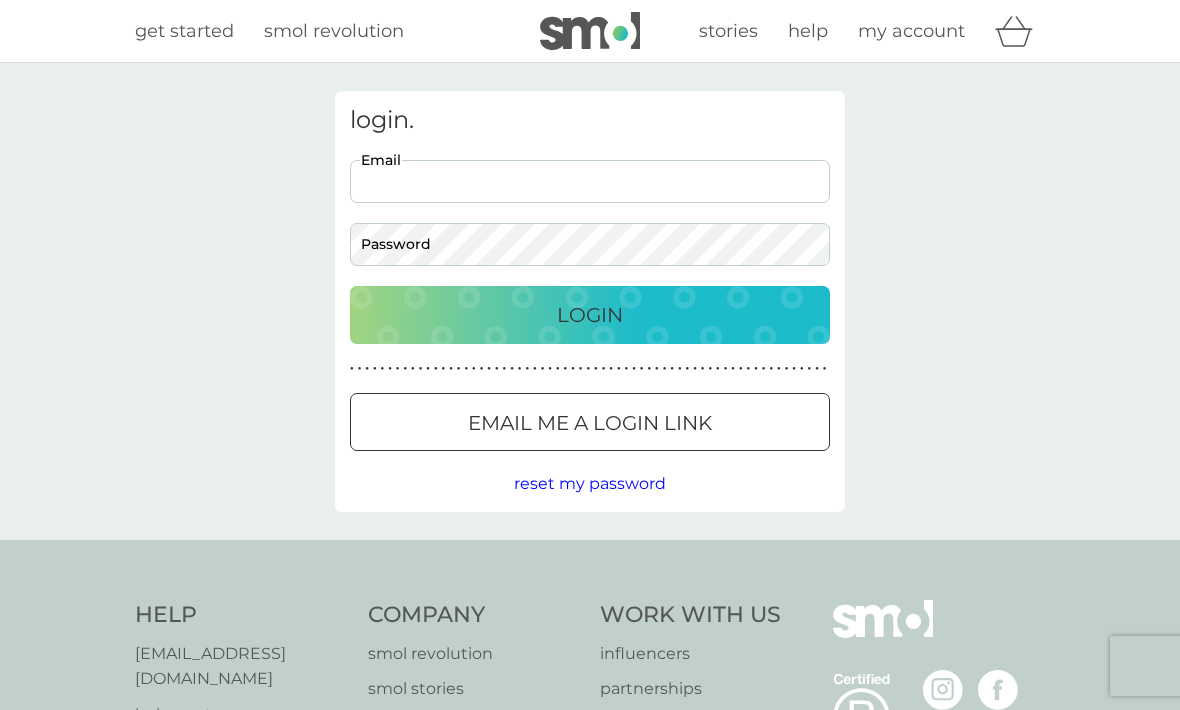 type on "pam.barnell@btinternet.com" 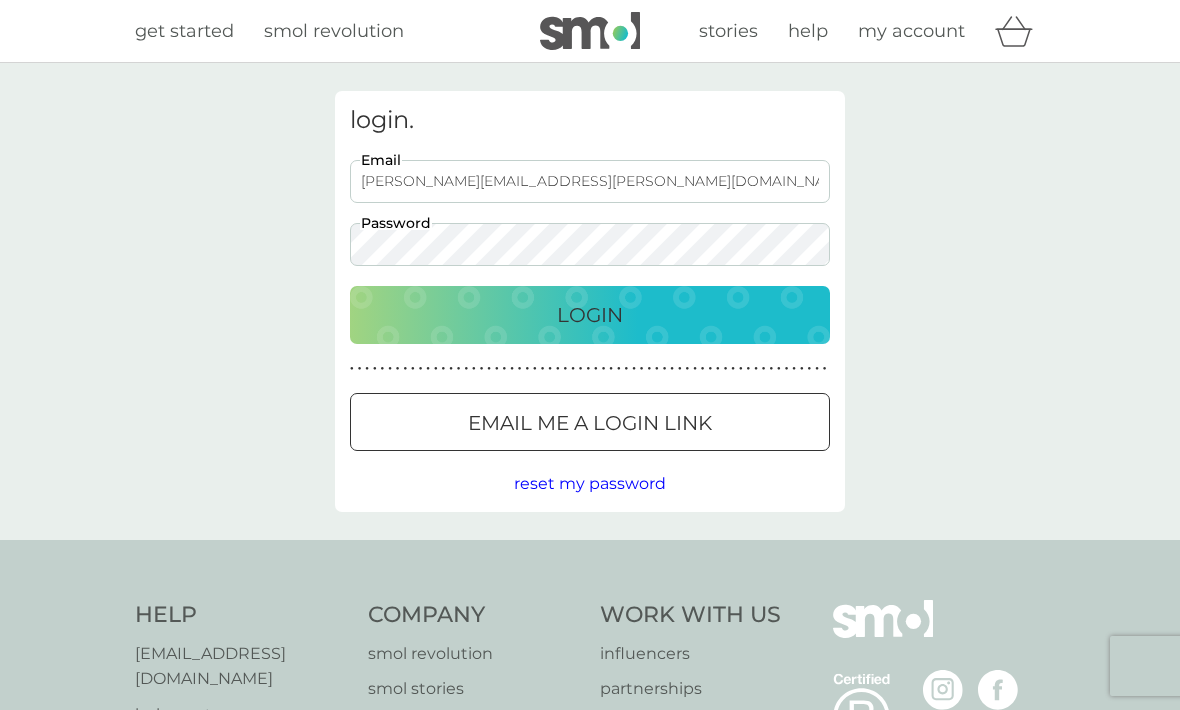 click on "Login" at bounding box center (590, 315) 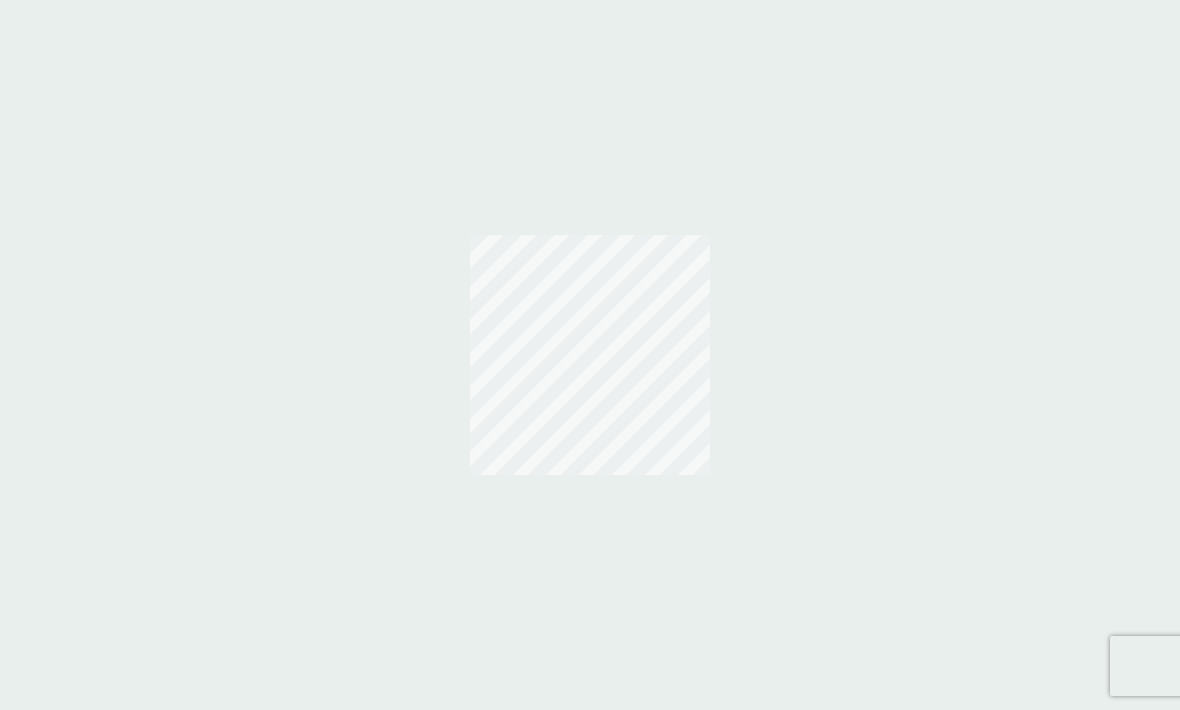 scroll, scrollTop: 0, scrollLeft: 0, axis: both 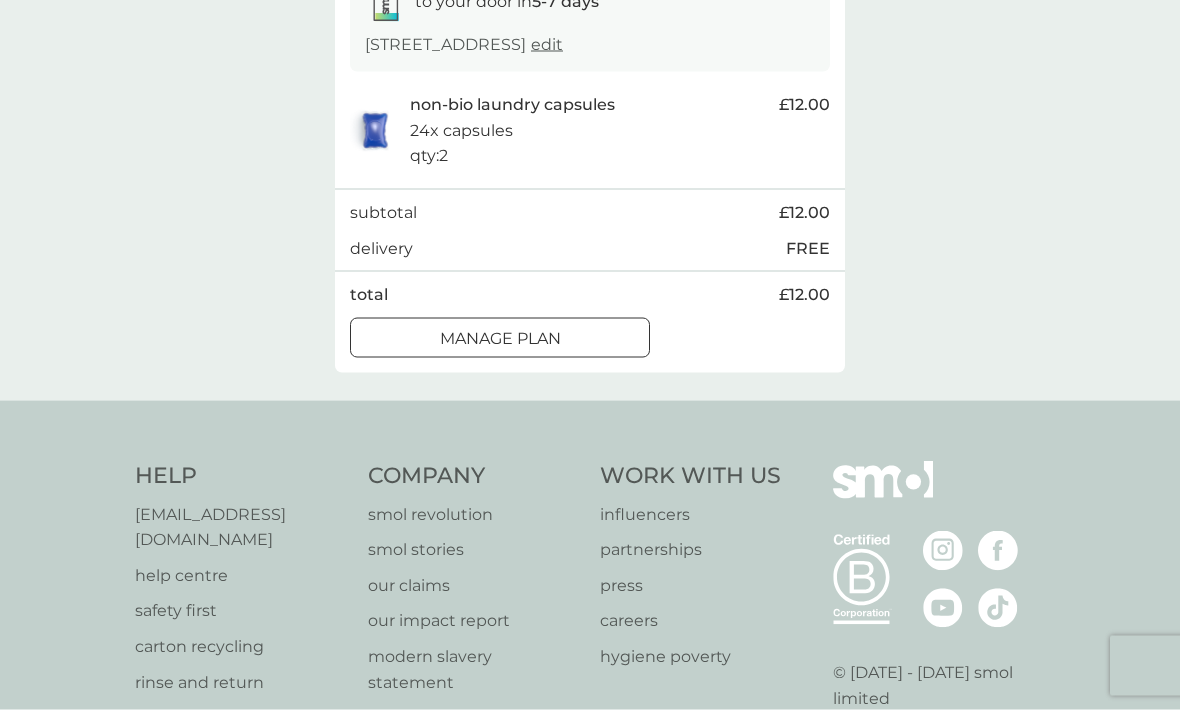 click on "Manage plan" at bounding box center (500, 339) 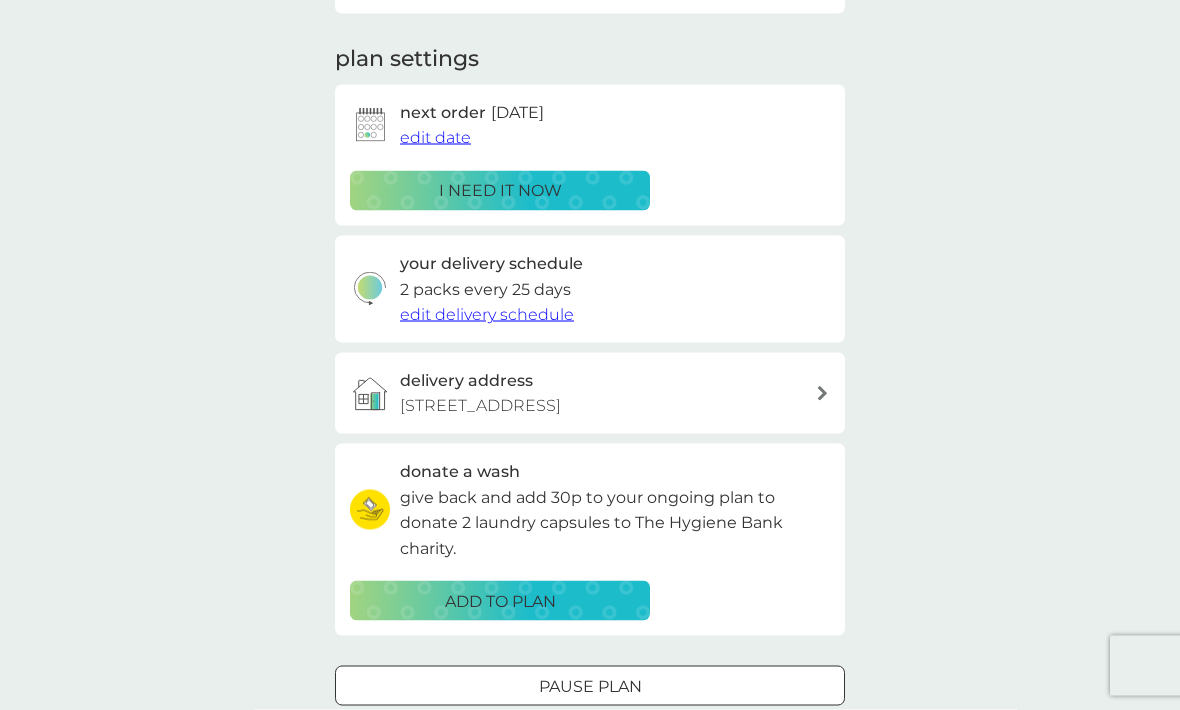 scroll, scrollTop: 254, scrollLeft: 0, axis: vertical 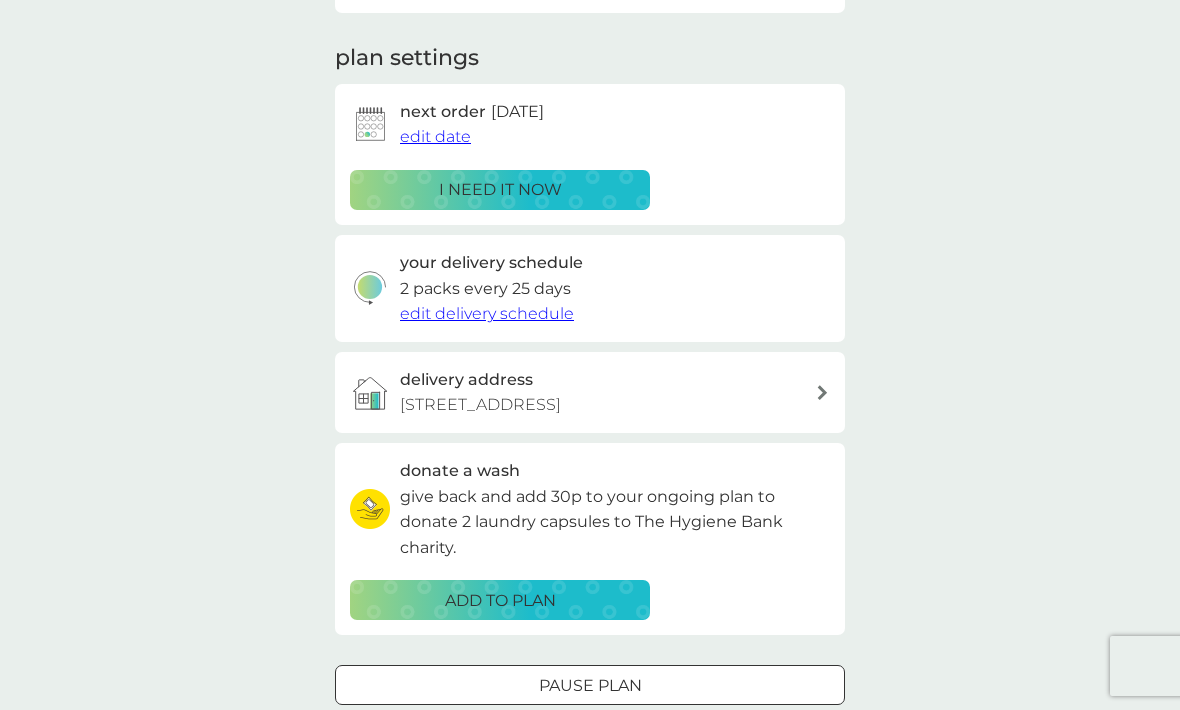 click on "edit delivery schedule" at bounding box center (487, 313) 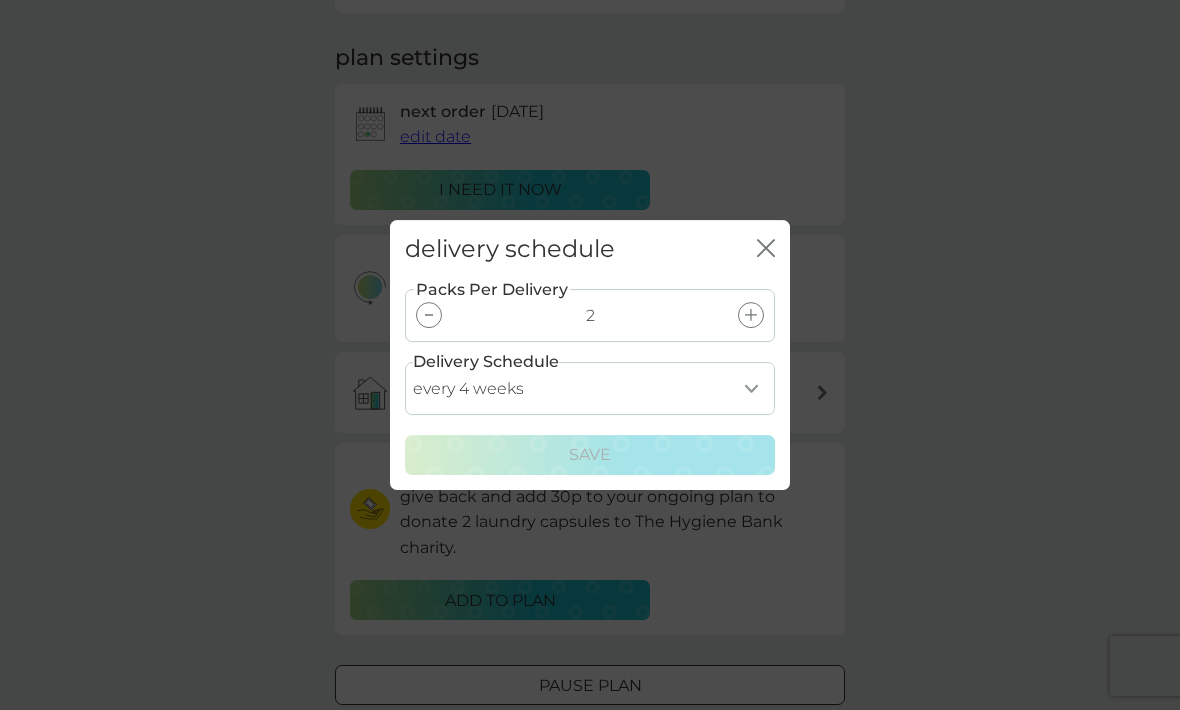 click on "every 1 week every 2 weeks every 3 weeks every 4 weeks every 5 weeks every 6 weeks every 7 weeks every 8 weeks every 9 weeks every 10 weeks every 11 weeks every 12 weeks every 13 weeks every 14 weeks every 15 weeks every 16 weeks every 17 weeks" at bounding box center [590, 388] 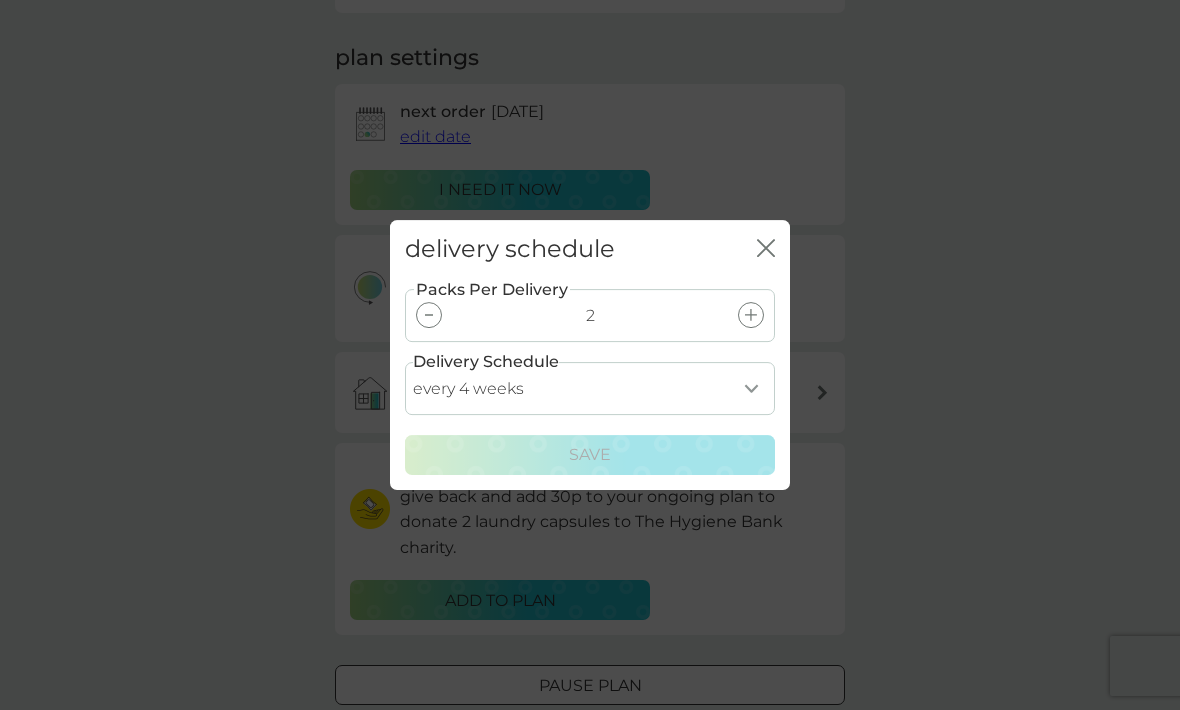 select on "42" 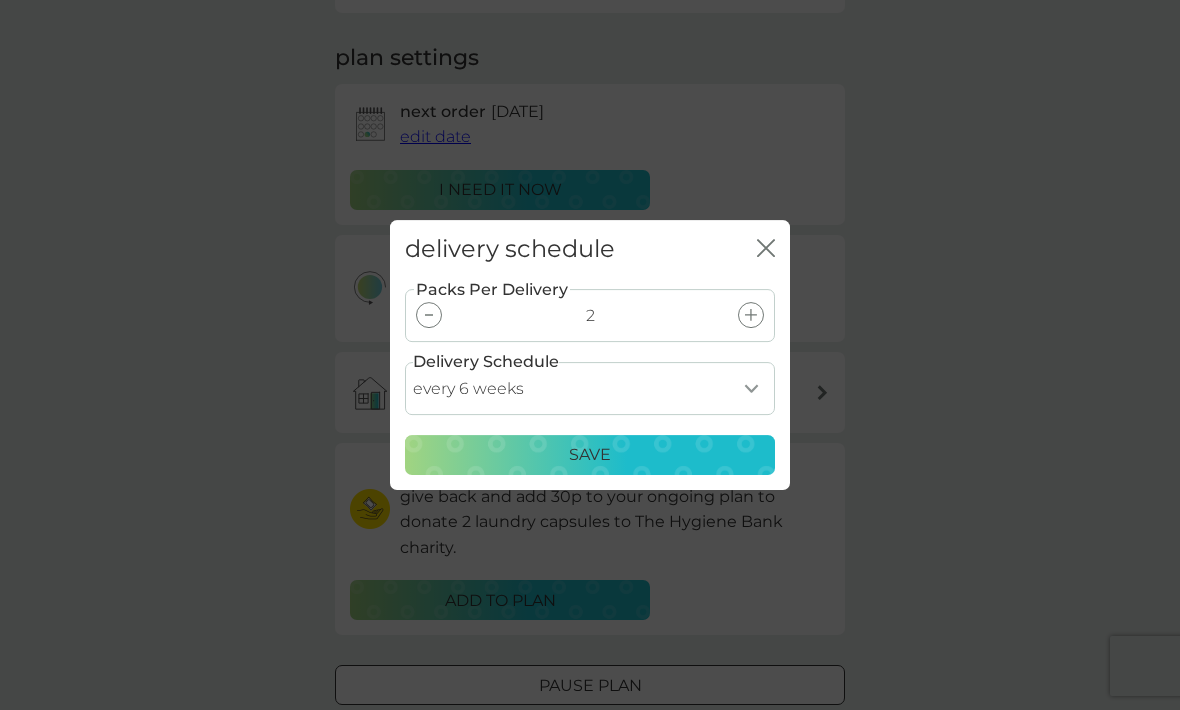 click on "Save" at bounding box center [590, 455] 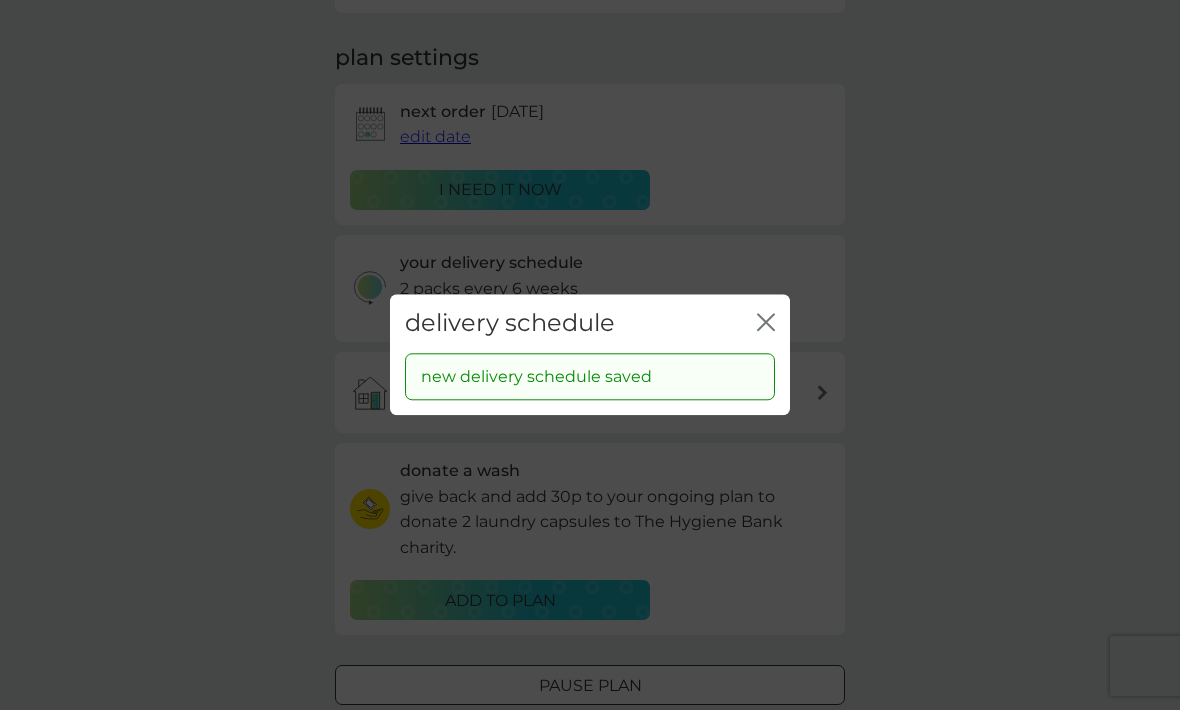 click 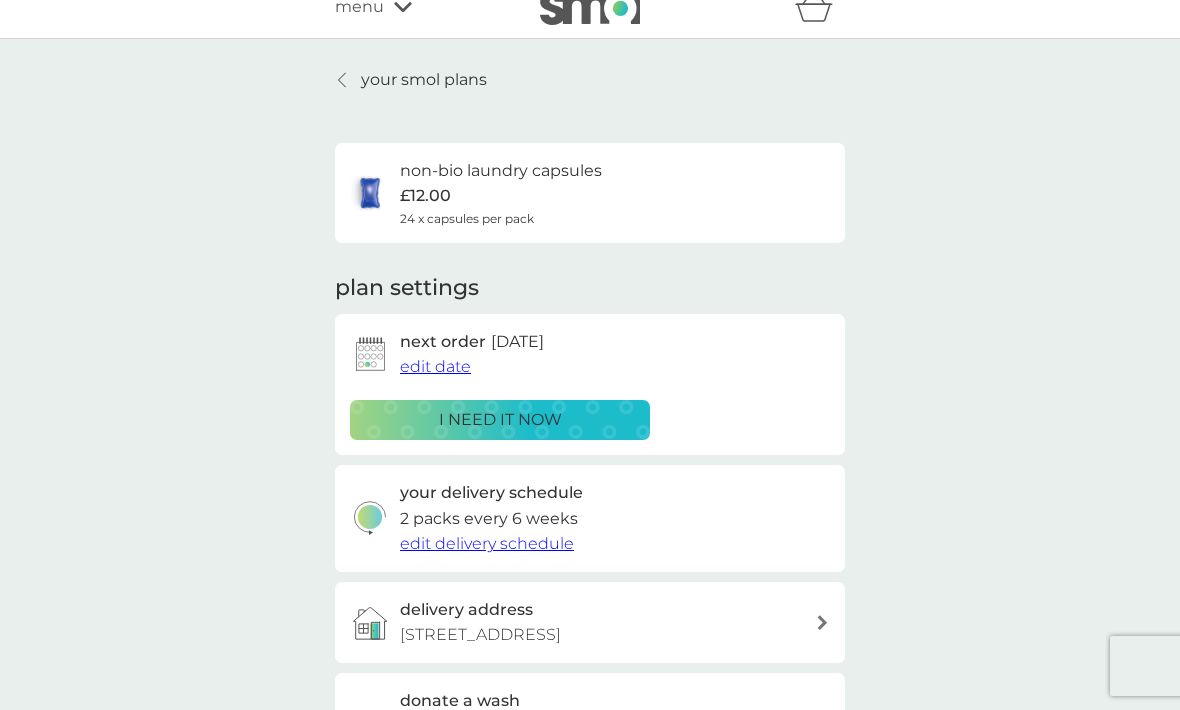 scroll, scrollTop: 0, scrollLeft: 0, axis: both 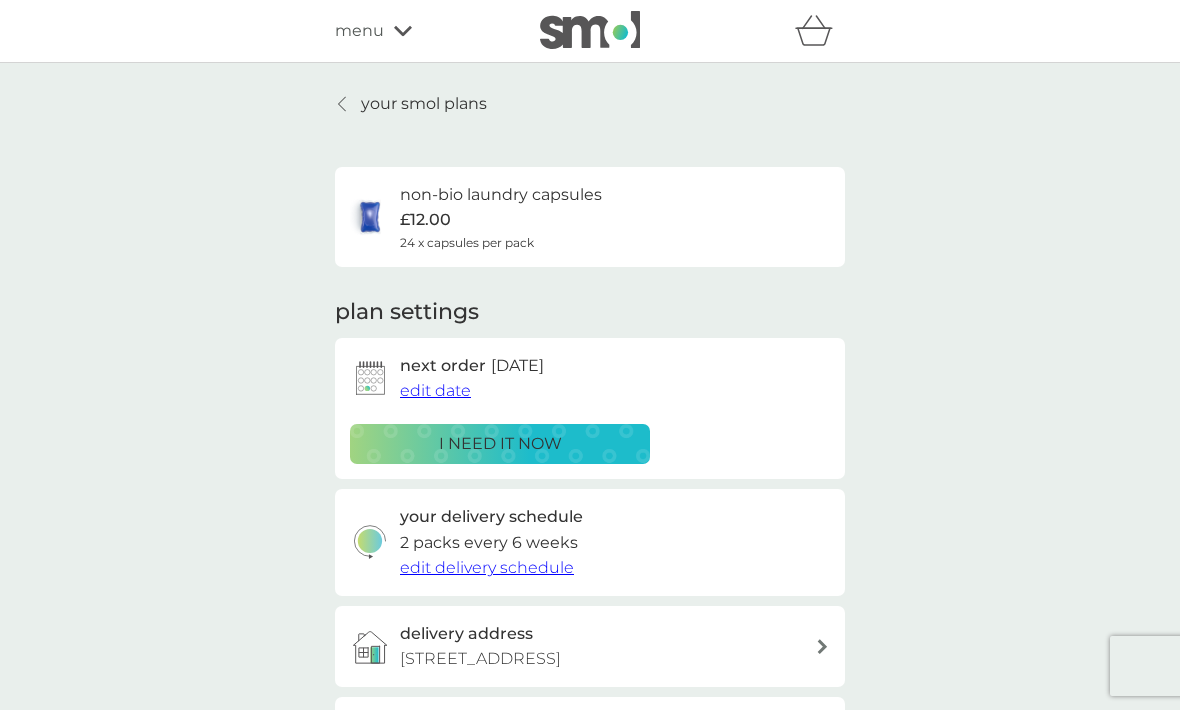 click on "non-bio laundry capsules £12.00 24 x capsules per pack" at bounding box center [501, 217] 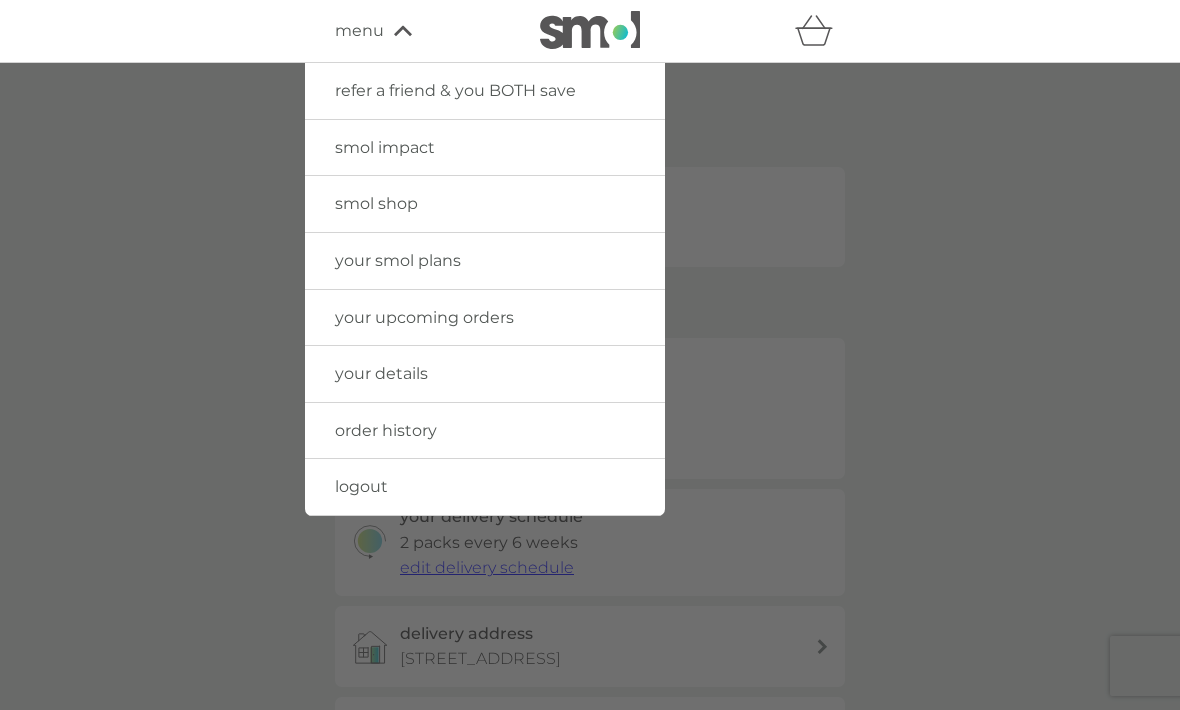 click on "logout" at bounding box center [485, 487] 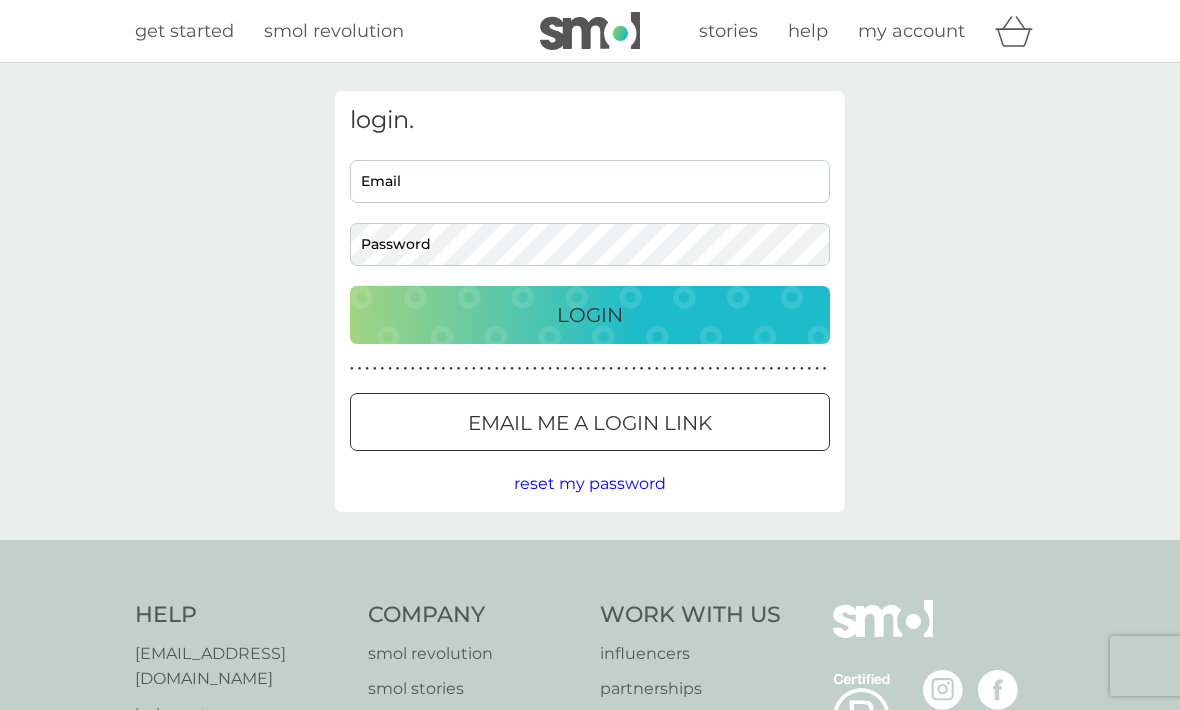 scroll, scrollTop: 0, scrollLeft: 0, axis: both 